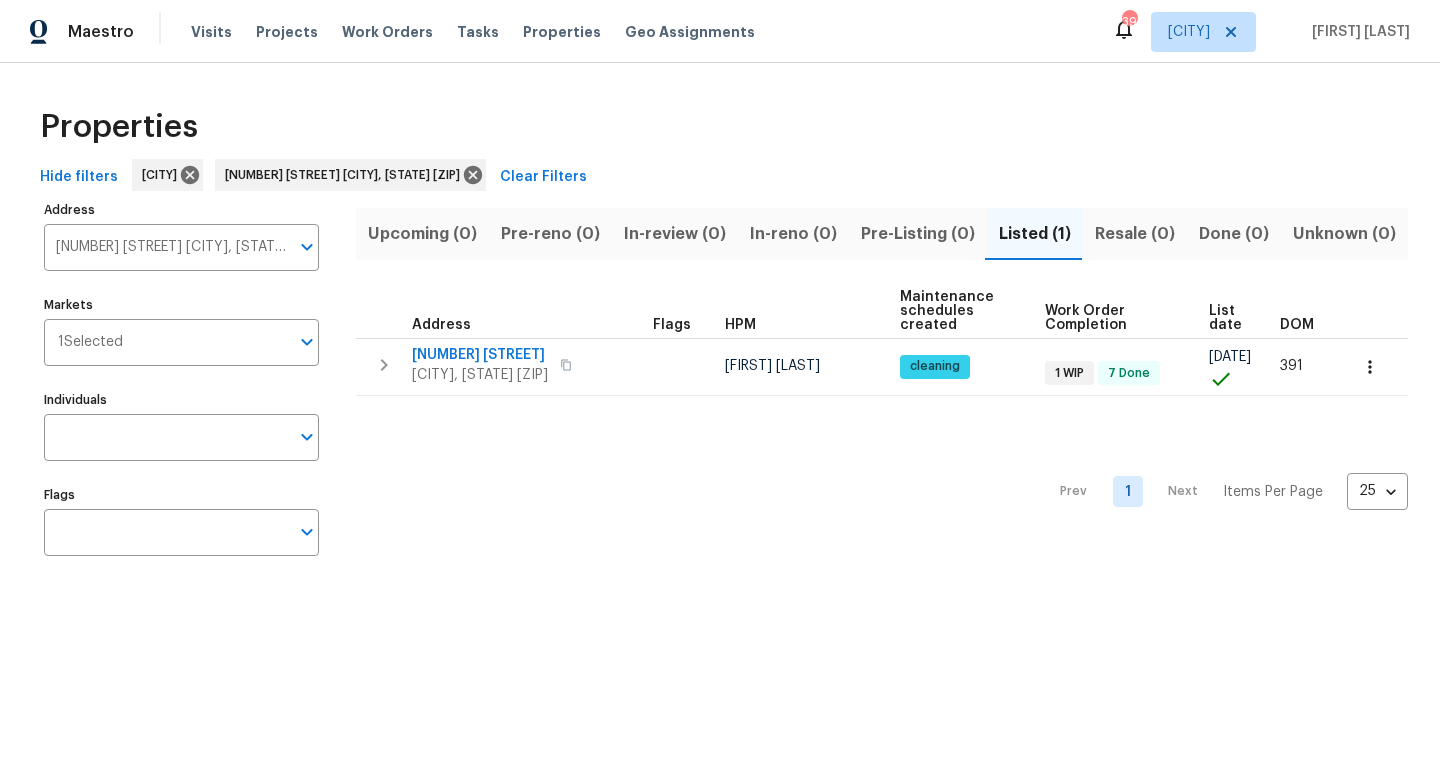 scroll, scrollTop: 0, scrollLeft: 0, axis: both 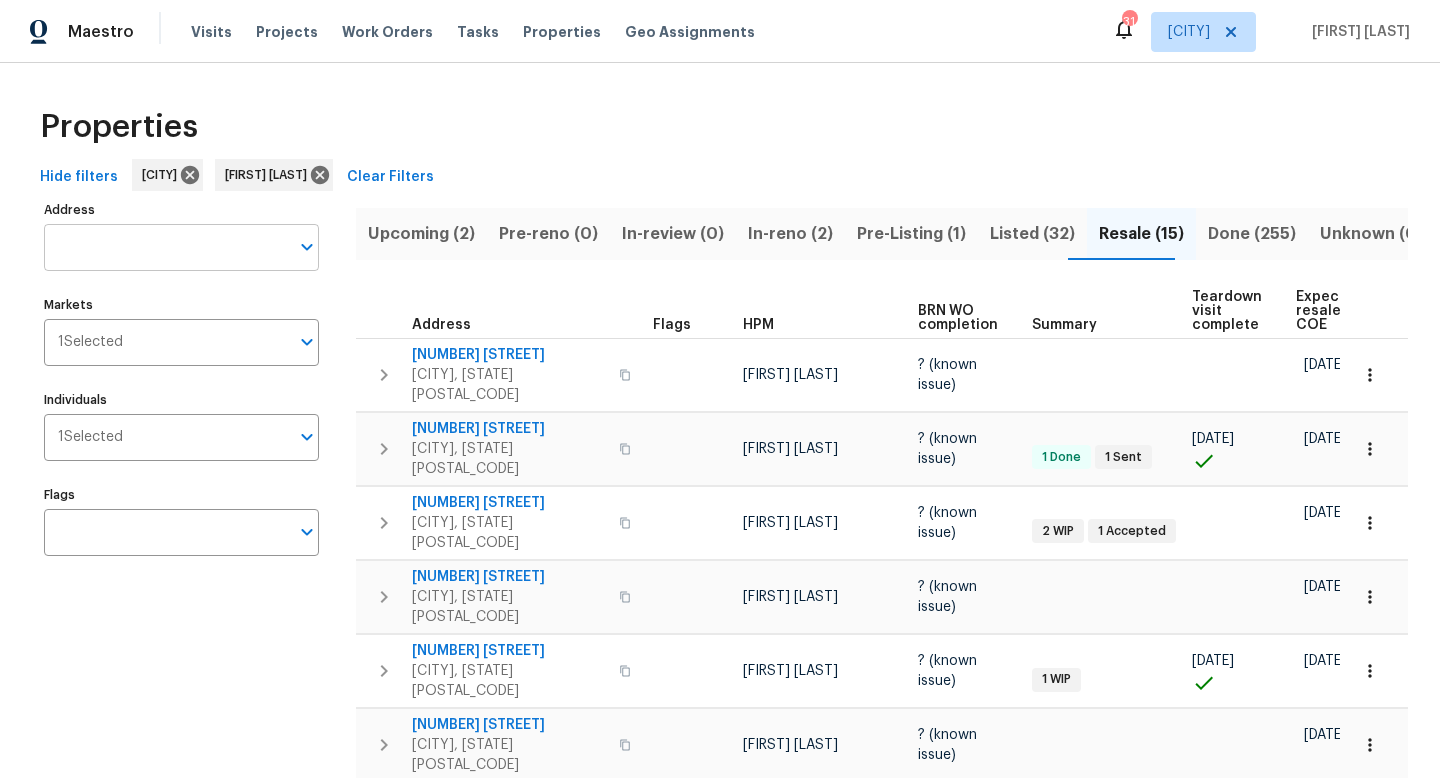 click on "Address" at bounding box center [166, 247] 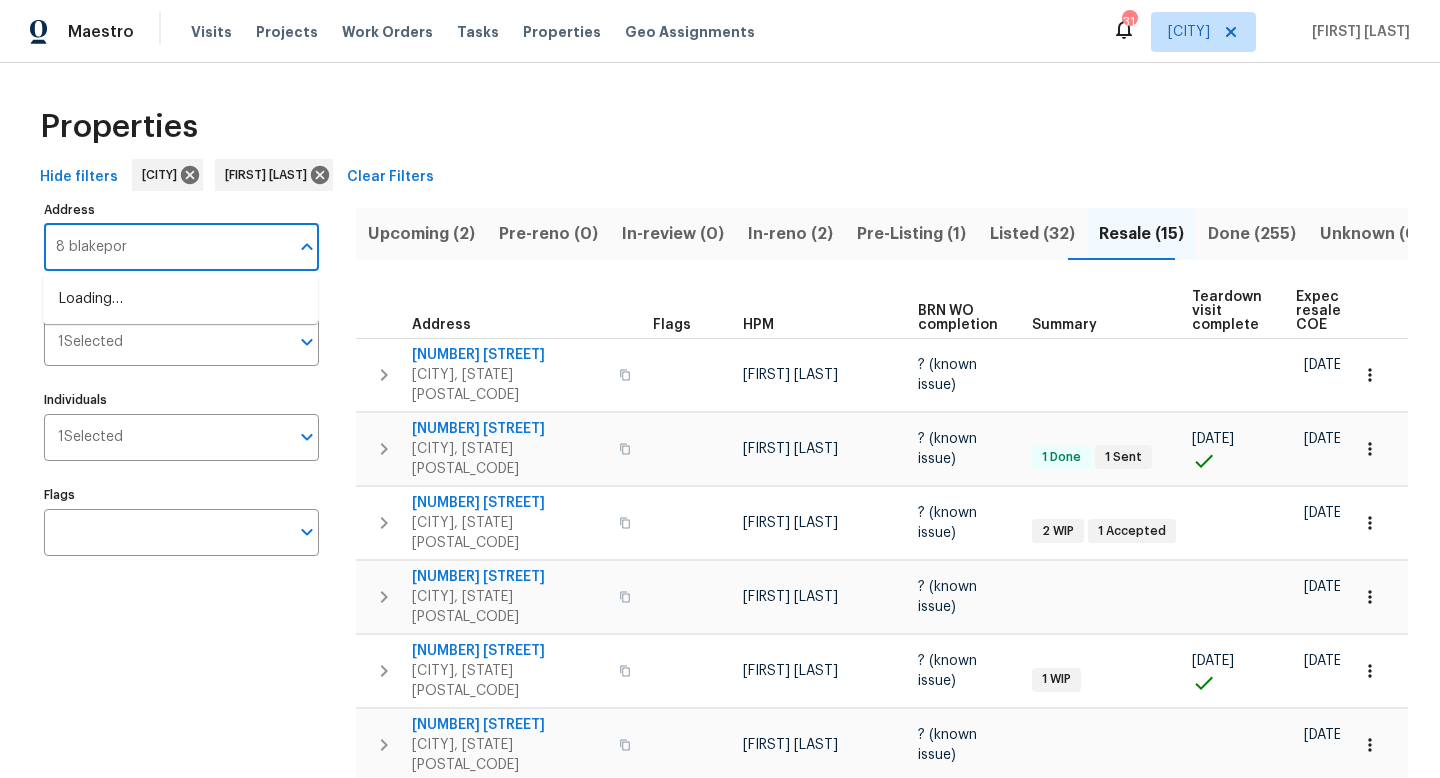 type on "[NUMBER] [STREET]" 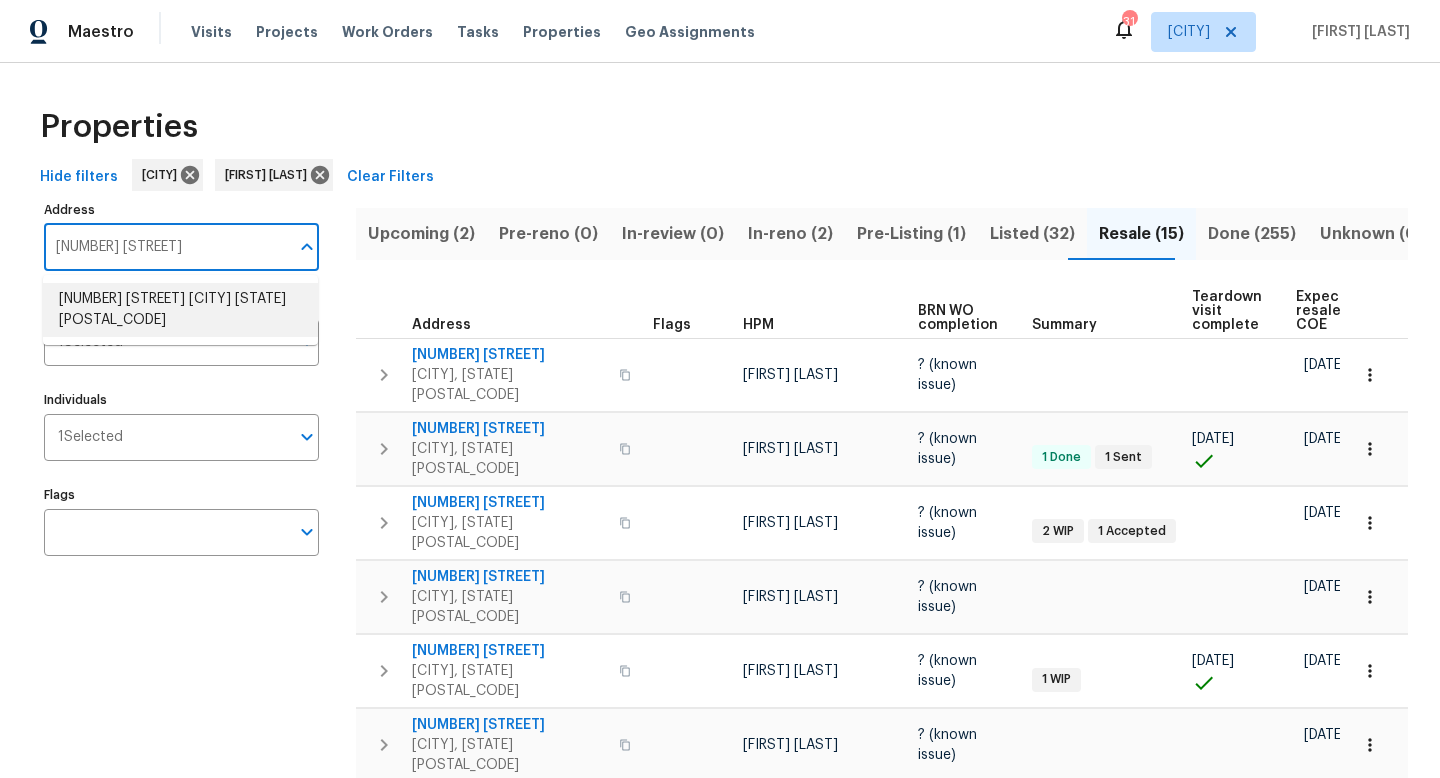 click on "[NUMBER] [STREET] [CITY] [STATE] [POSTAL_CODE]" at bounding box center (180, 310) 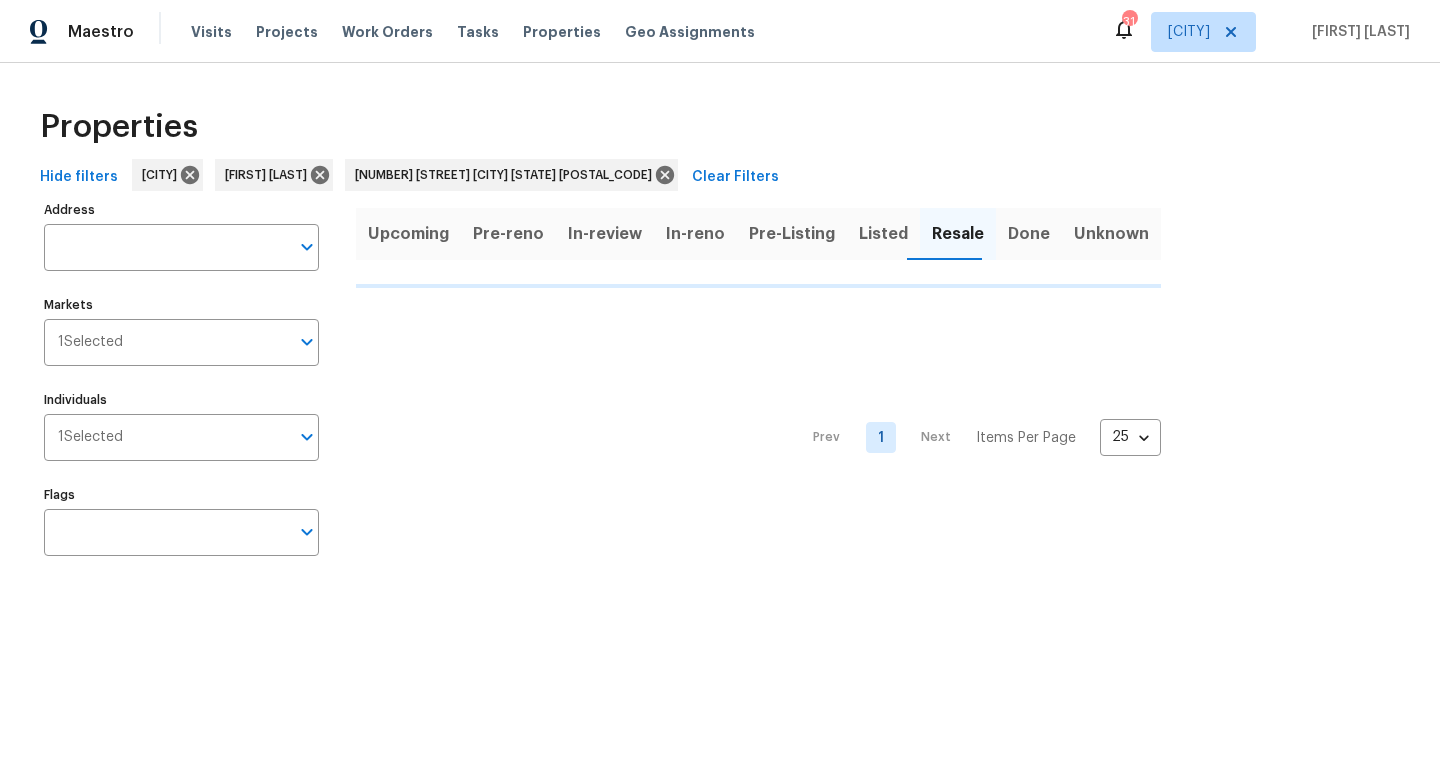 type on "[NUMBER] [STREET] [CITY] [STATE] [POSTAL_CODE]" 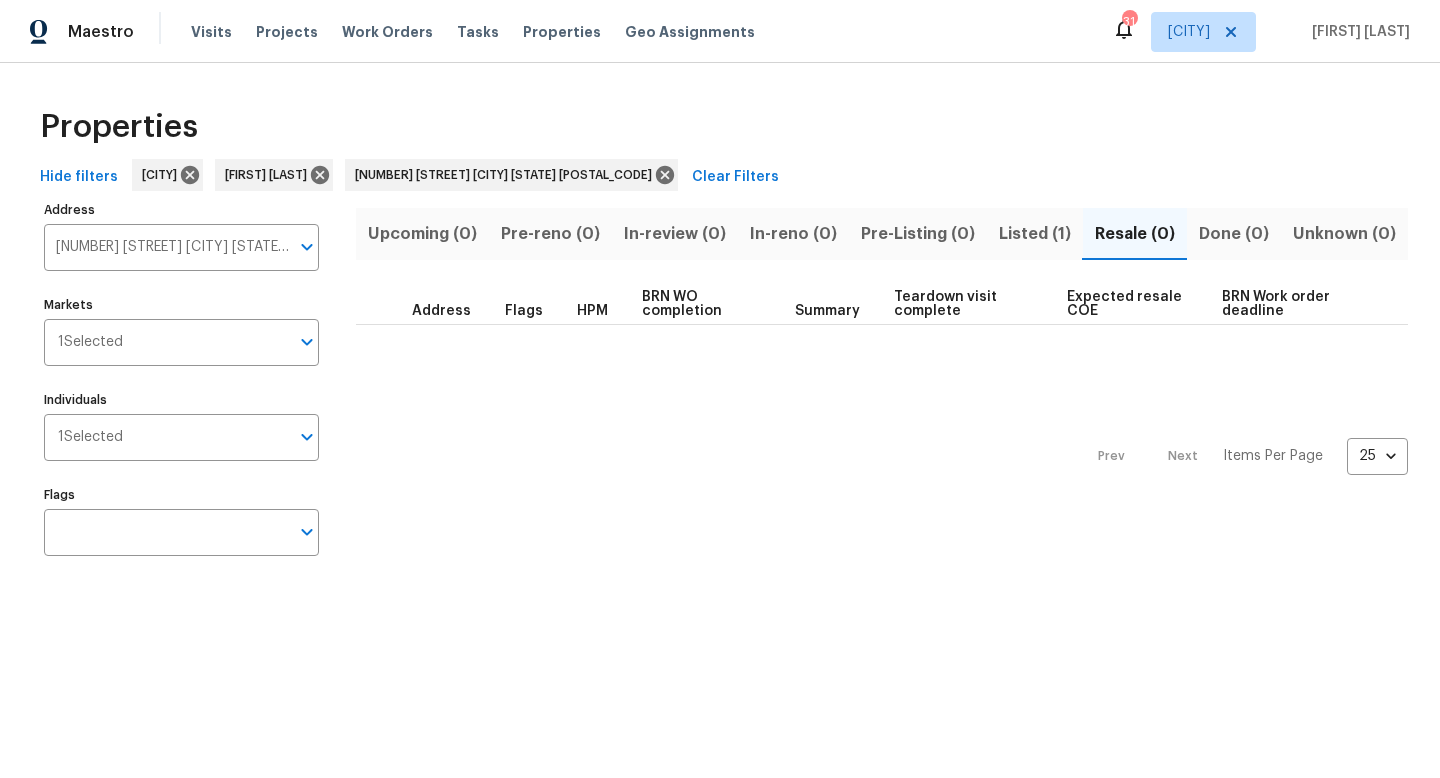 click on "Listed (1)" at bounding box center (1035, 234) 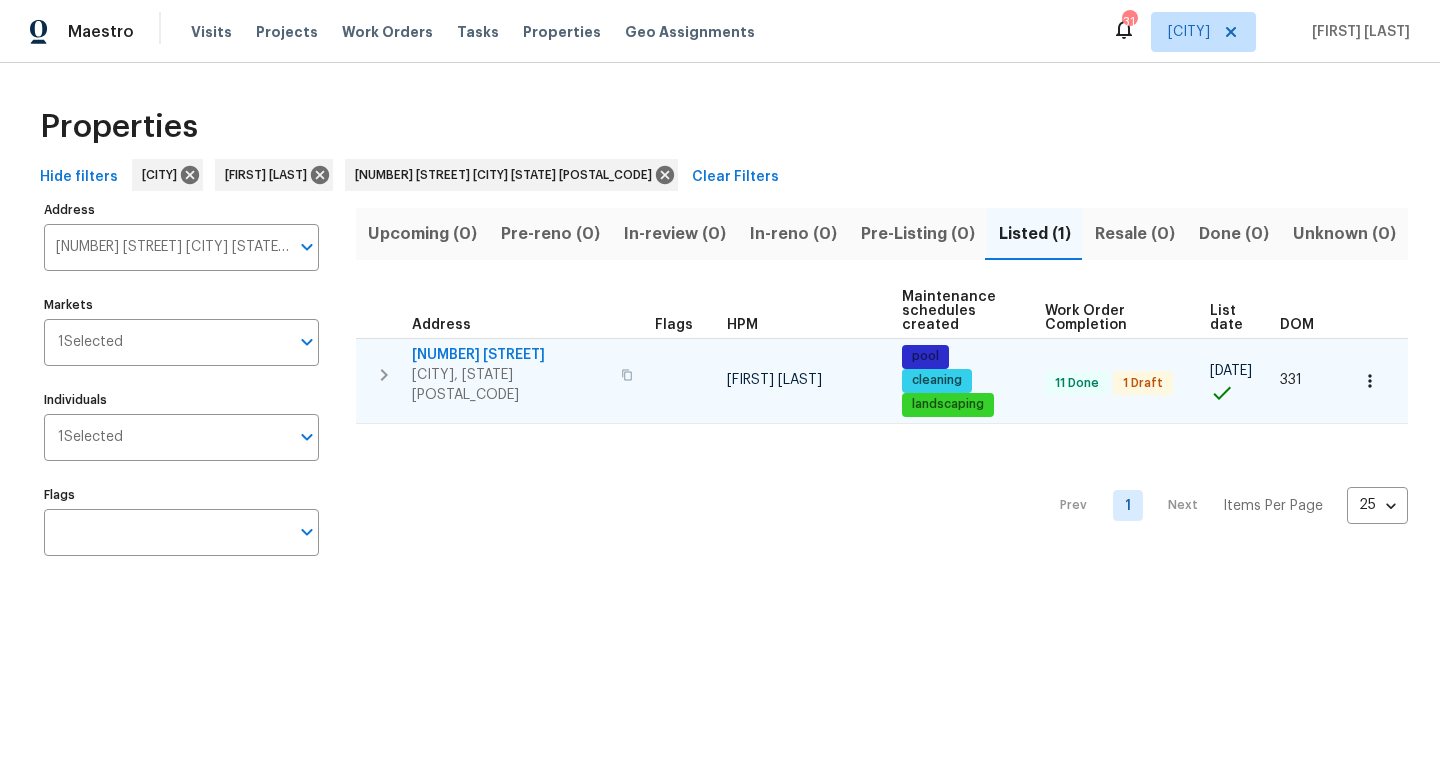 click on "[NUMBER] [STREET]" at bounding box center [510, 355] 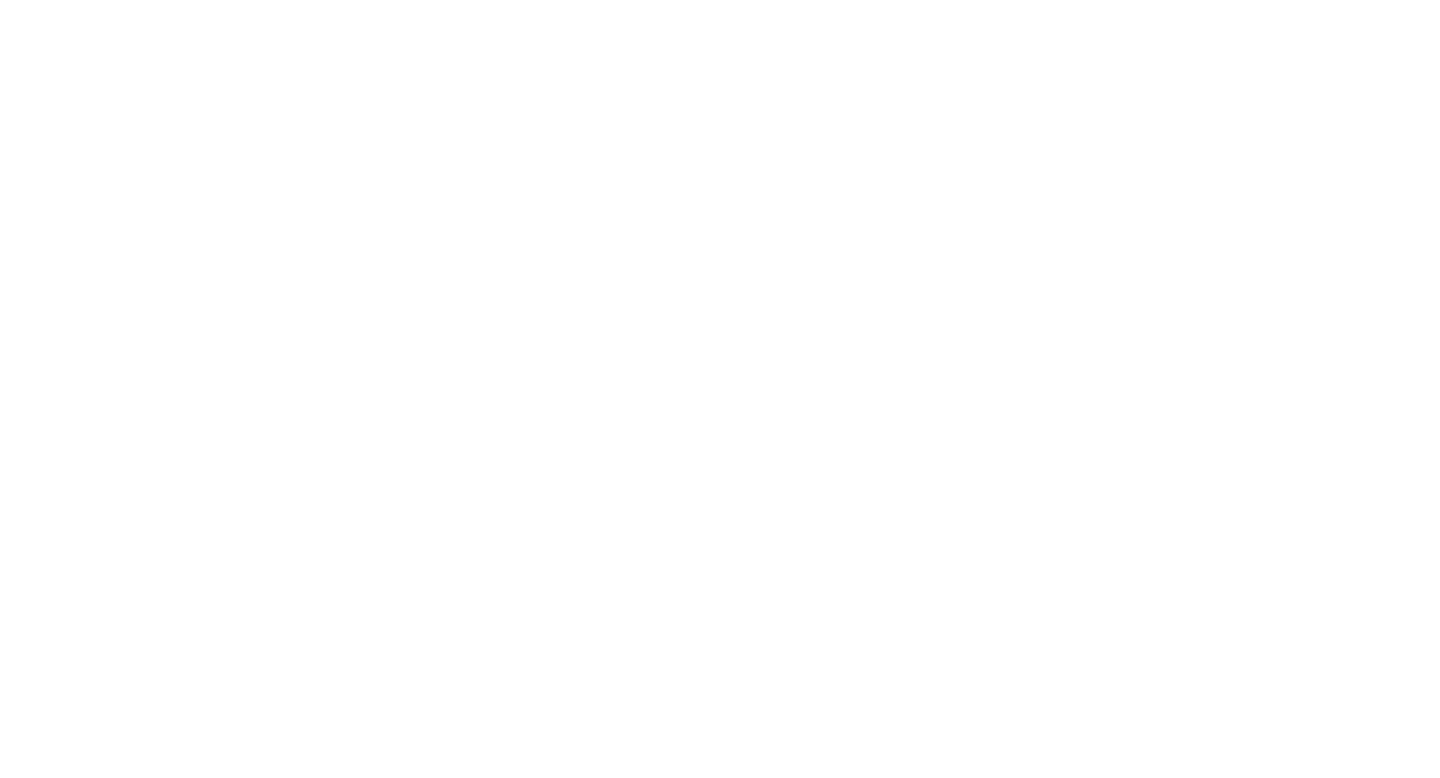 scroll, scrollTop: 0, scrollLeft: 0, axis: both 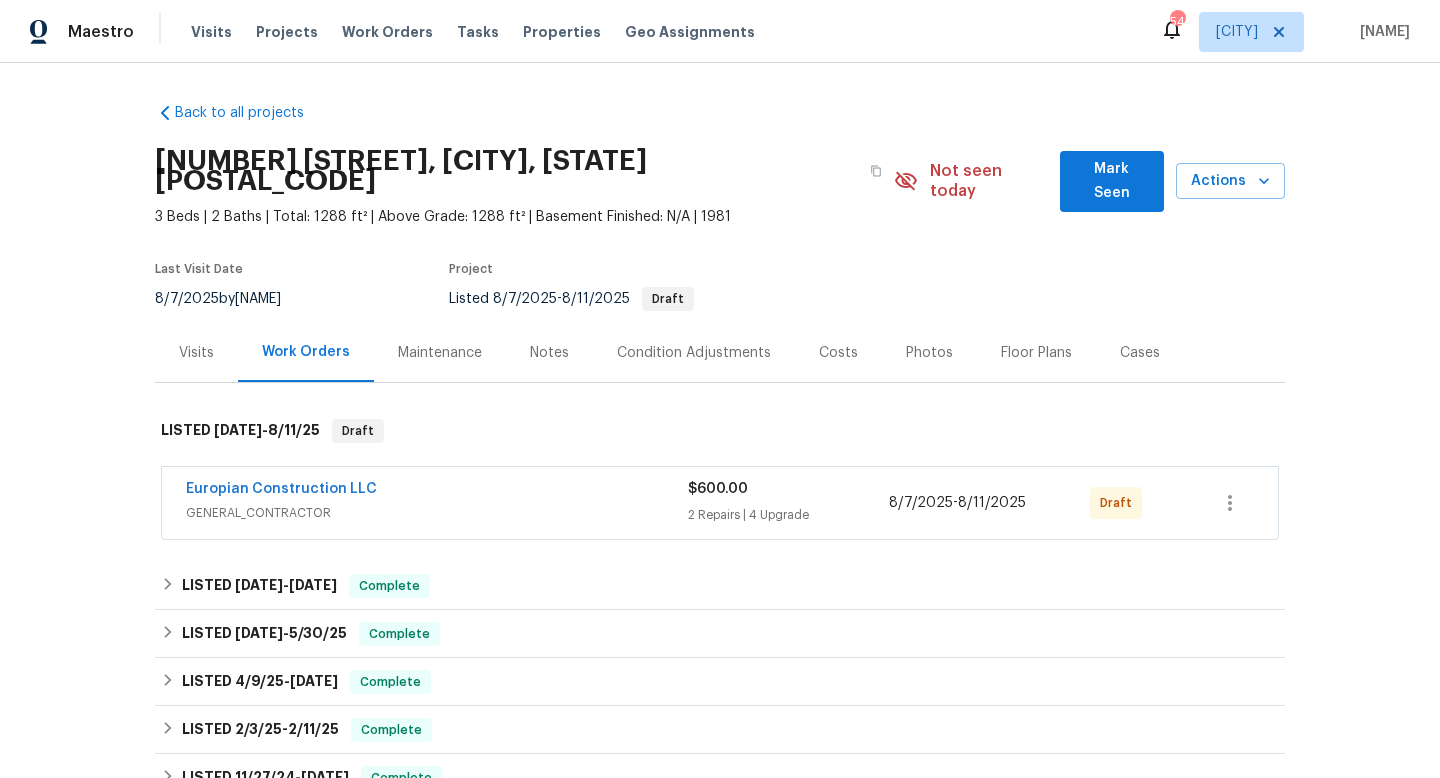 click on "Visits" at bounding box center (196, 353) 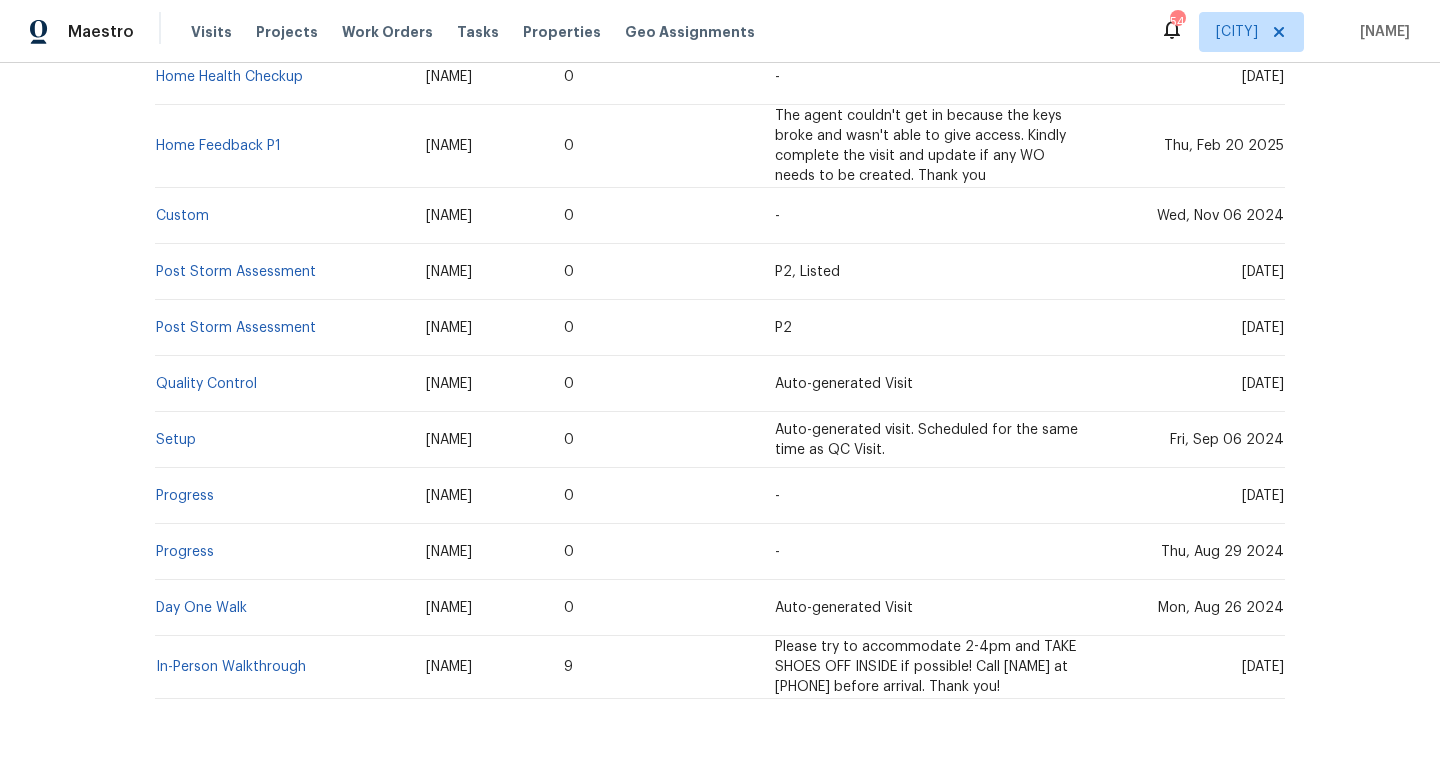 scroll, scrollTop: 974, scrollLeft: 0, axis: vertical 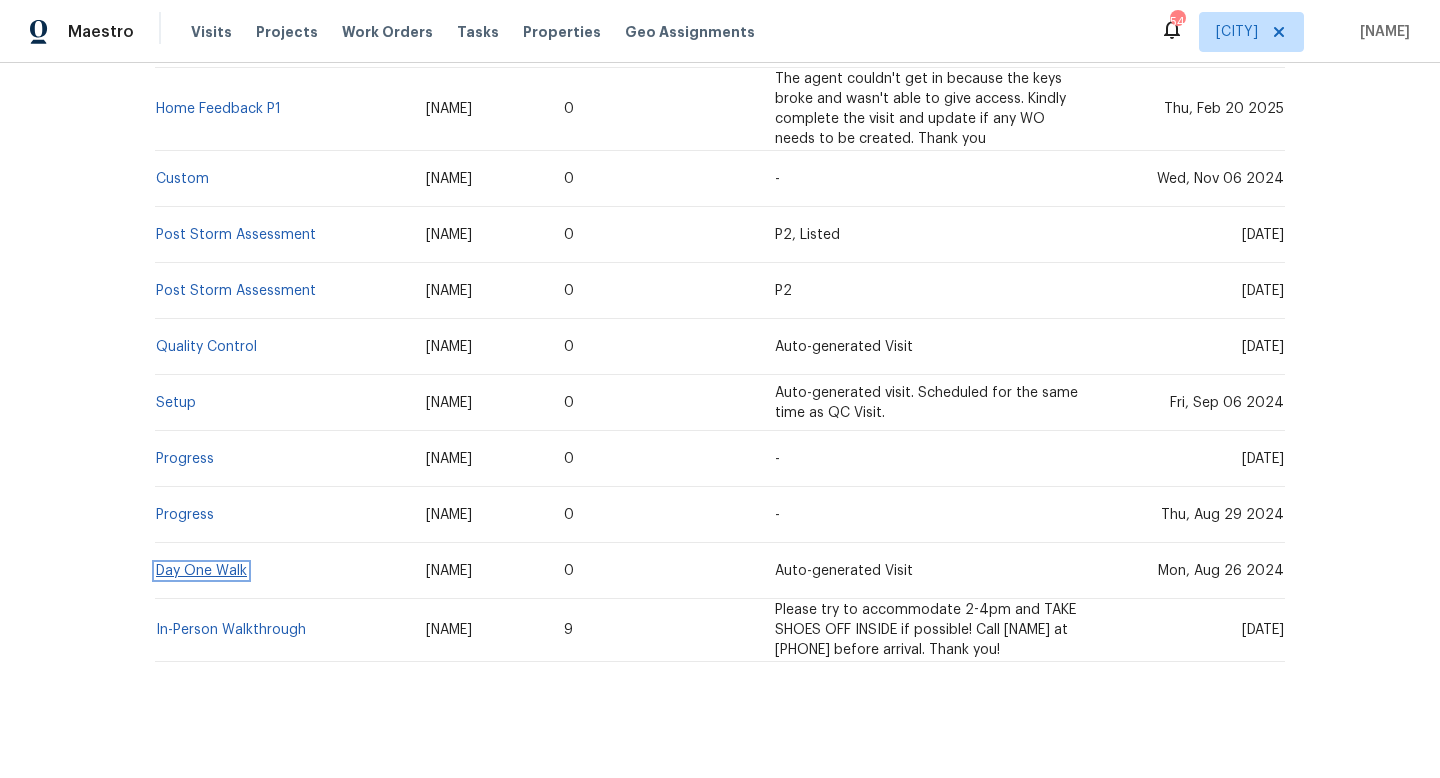 click on "Day One Walk" at bounding box center [201, 571] 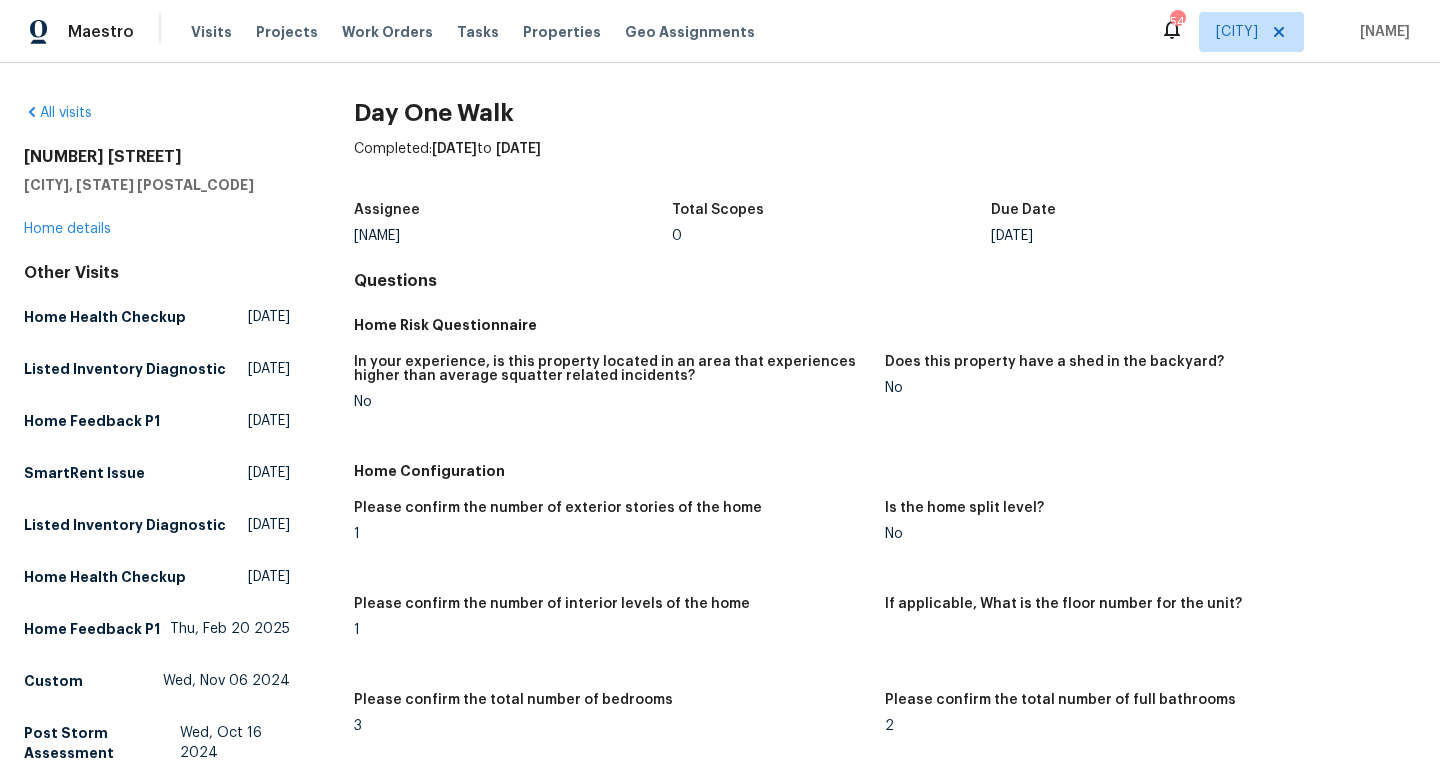 click on "8 Blakeport Ln Palm Coast, FL 32137 Home details" at bounding box center [157, 193] 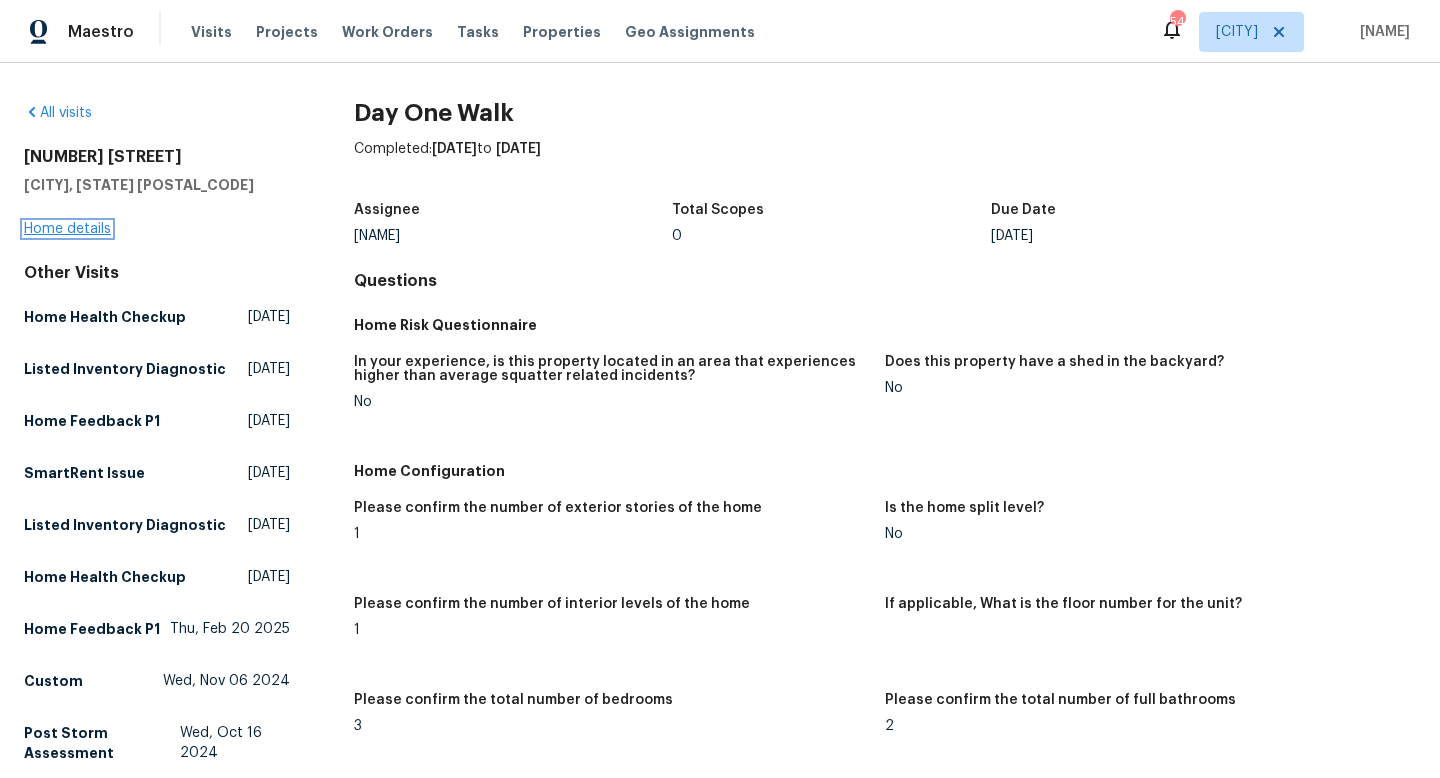 click on "Home details" at bounding box center [67, 229] 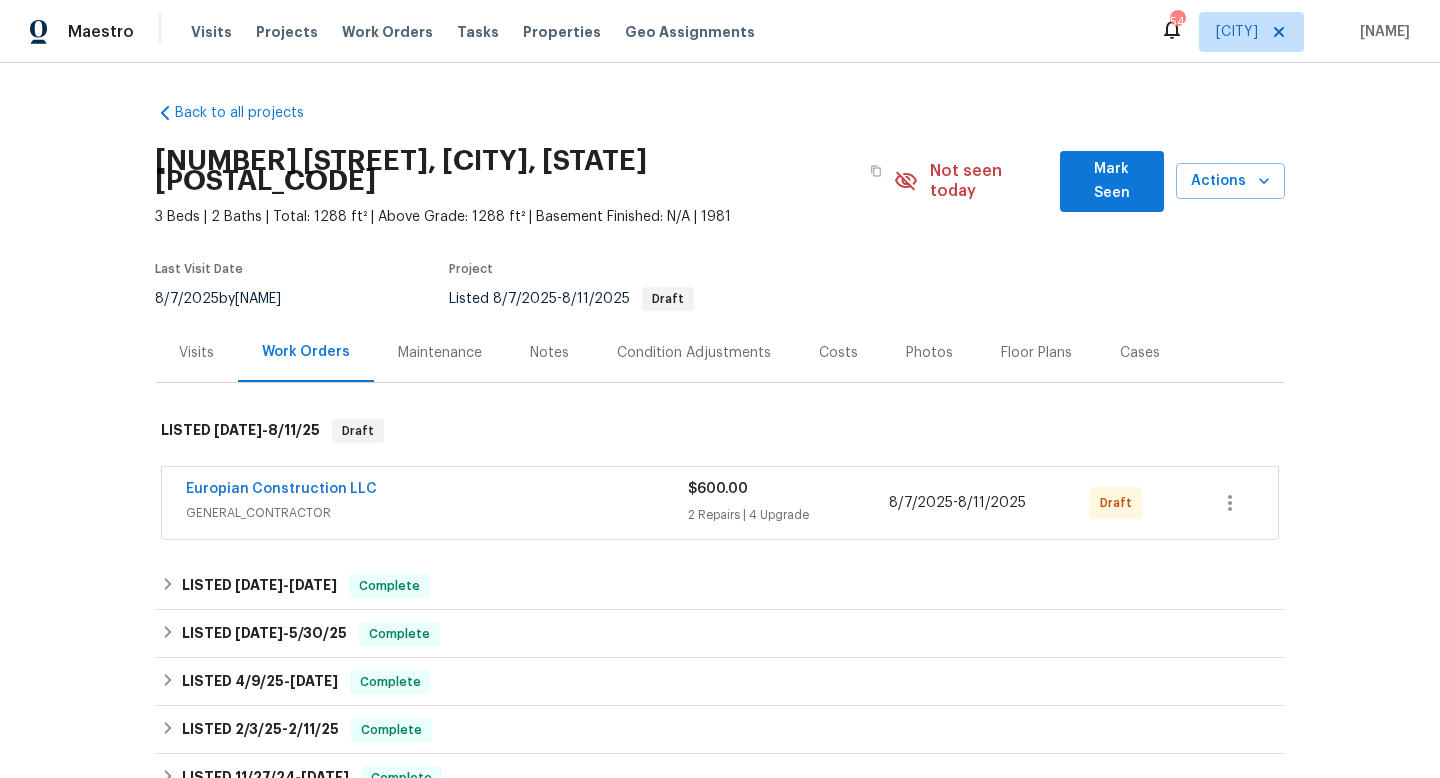 click on "Visits" at bounding box center [196, 353] 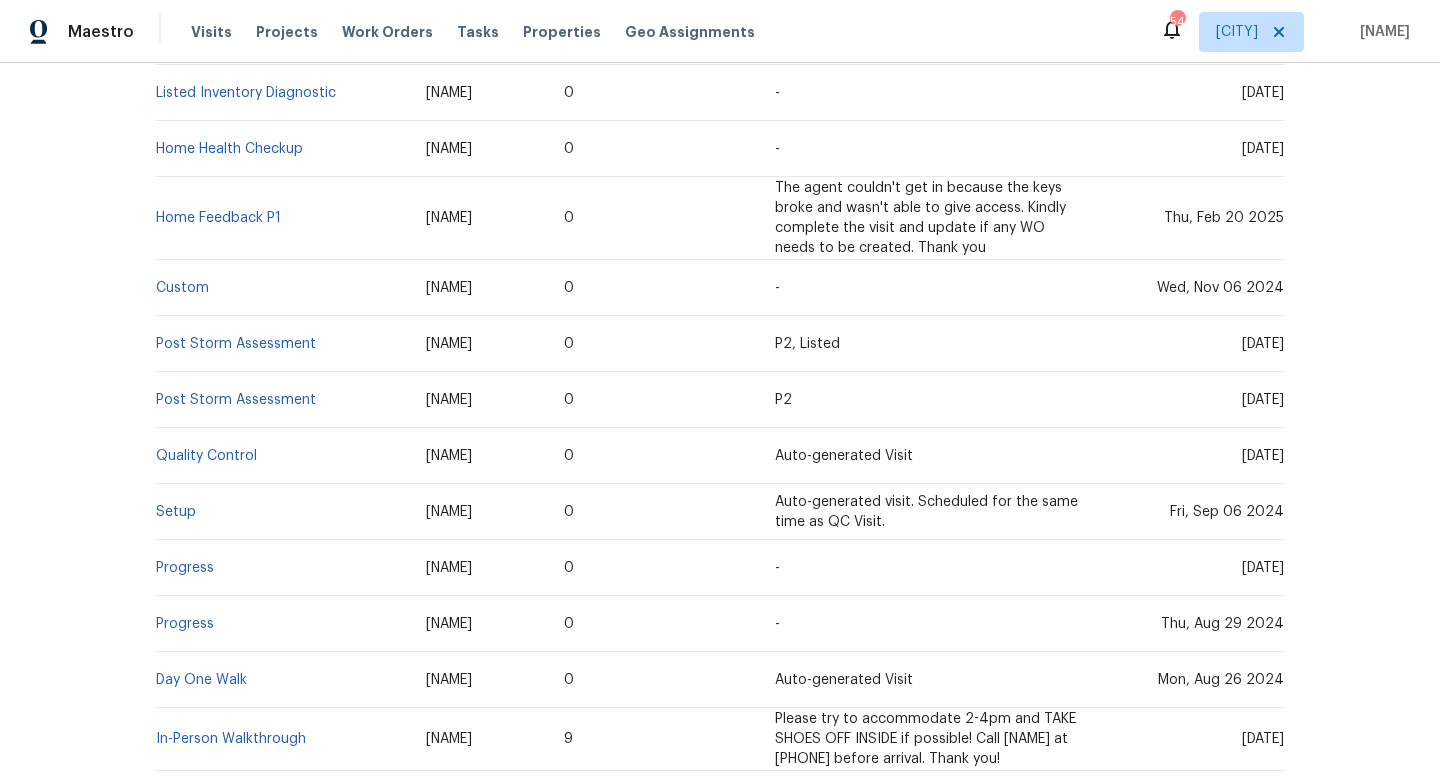 scroll, scrollTop: 974, scrollLeft: 0, axis: vertical 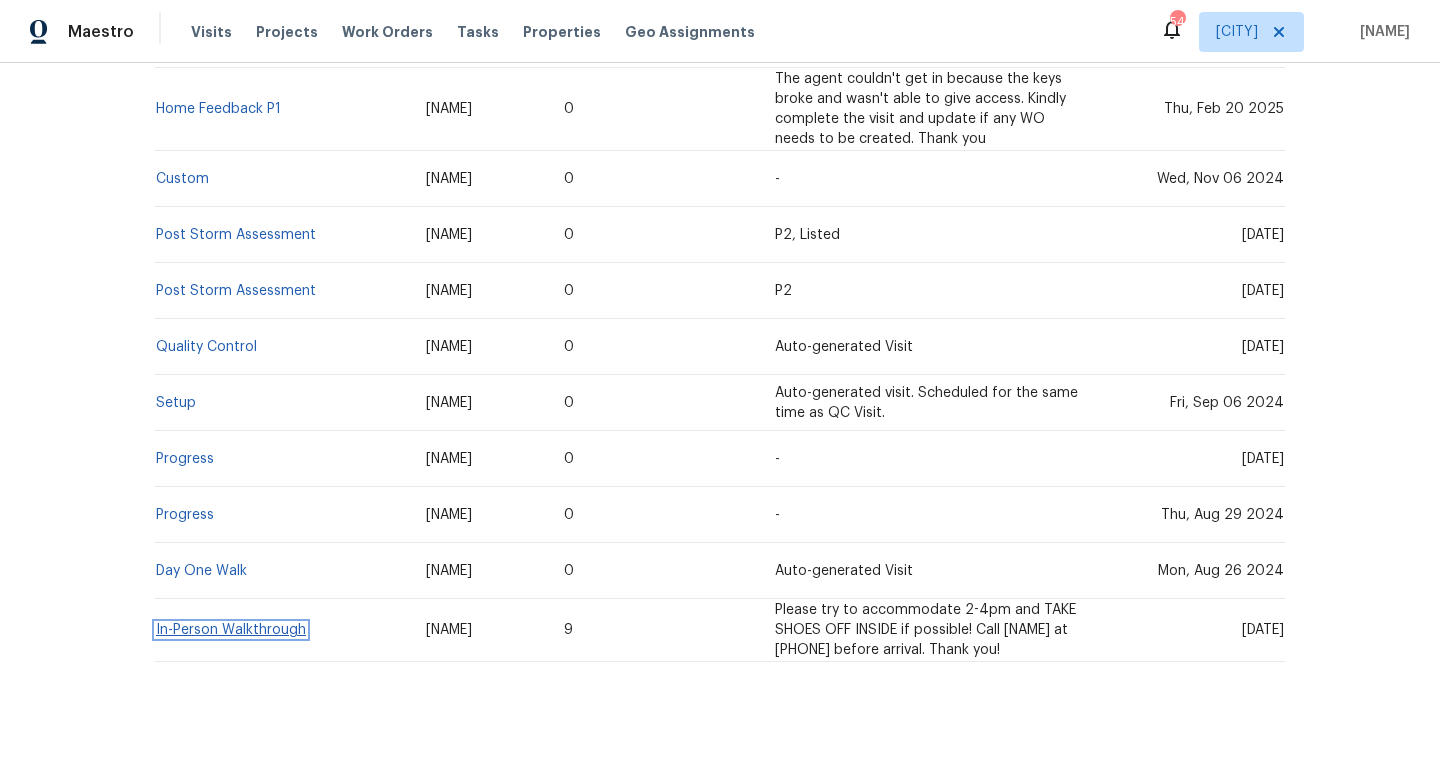 click on "In-Person Walkthrough" at bounding box center [231, 630] 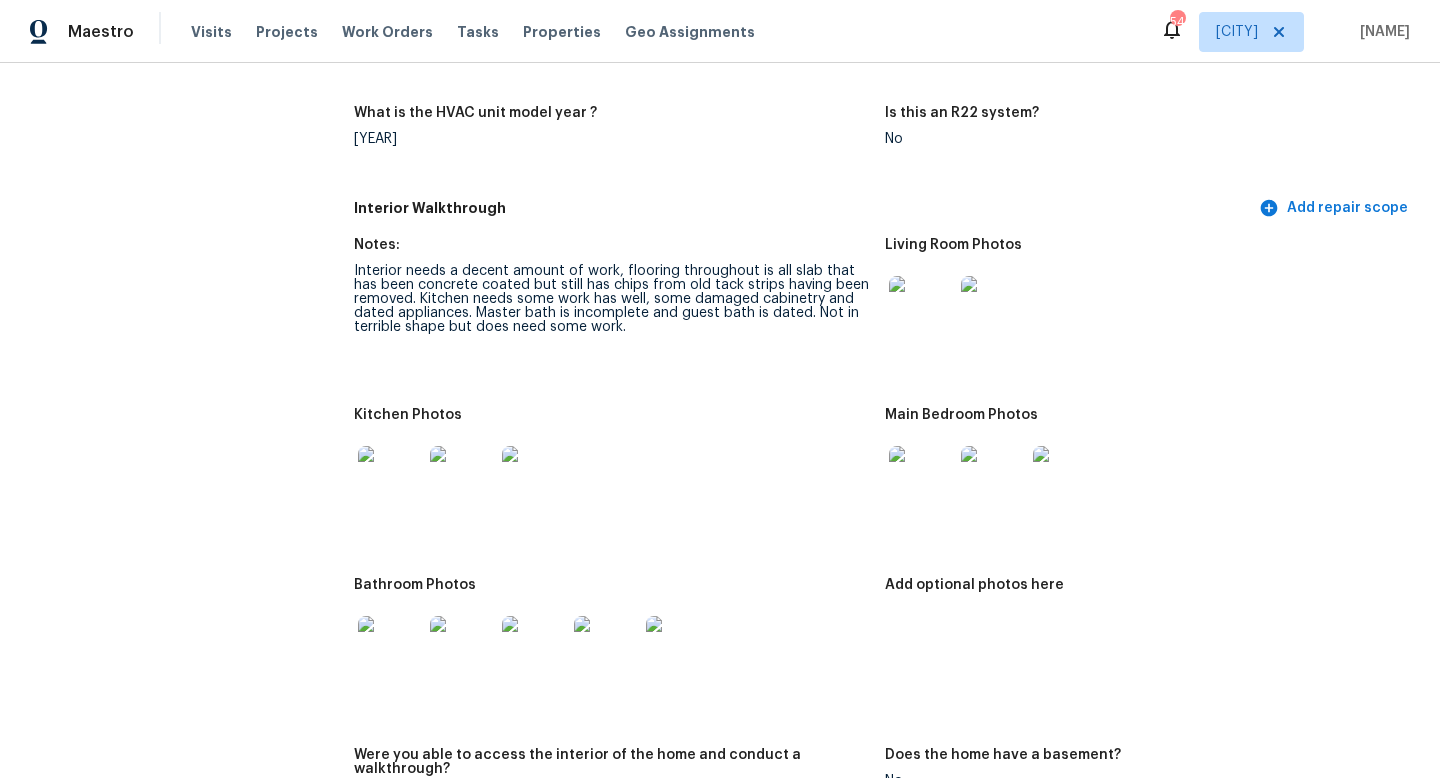 scroll, scrollTop: 2287, scrollLeft: 0, axis: vertical 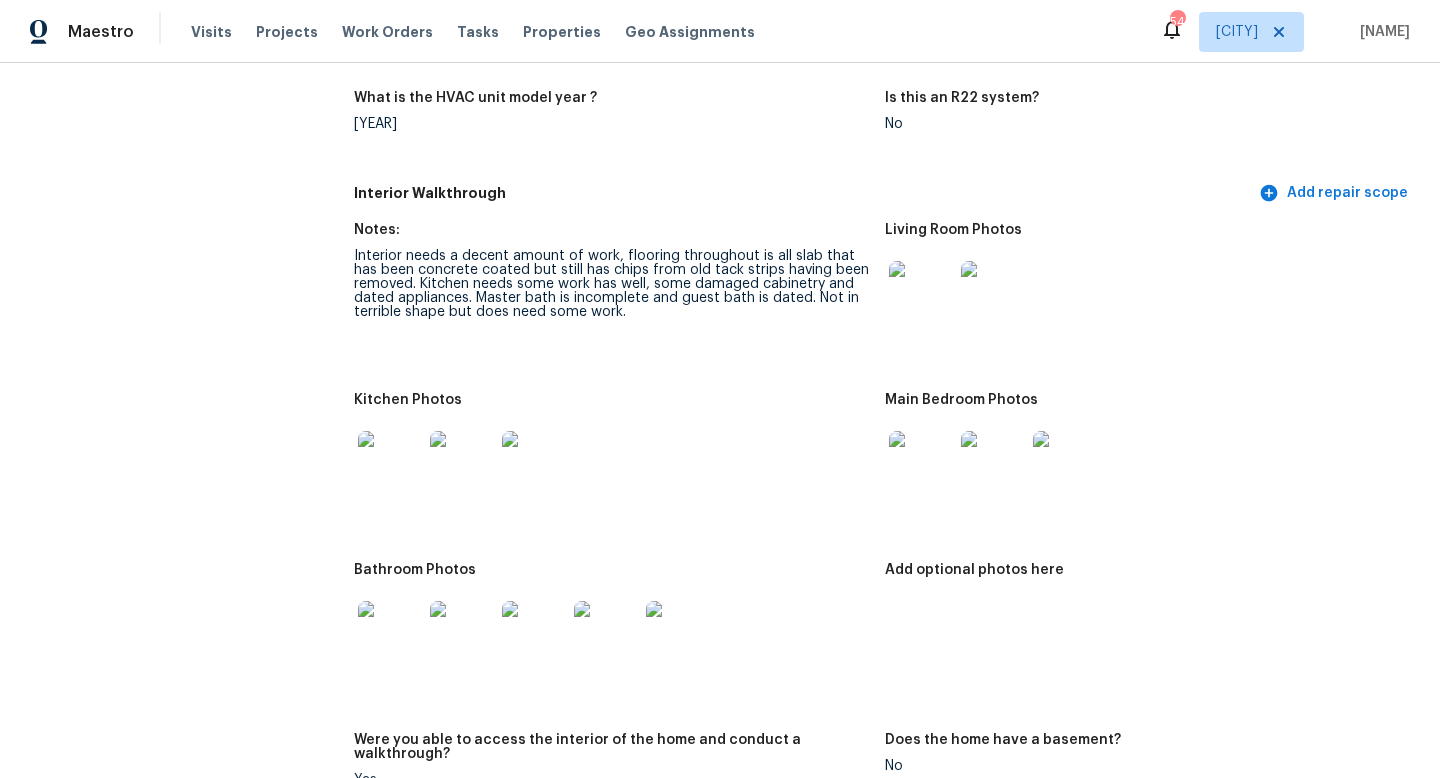 click at bounding box center [390, 463] 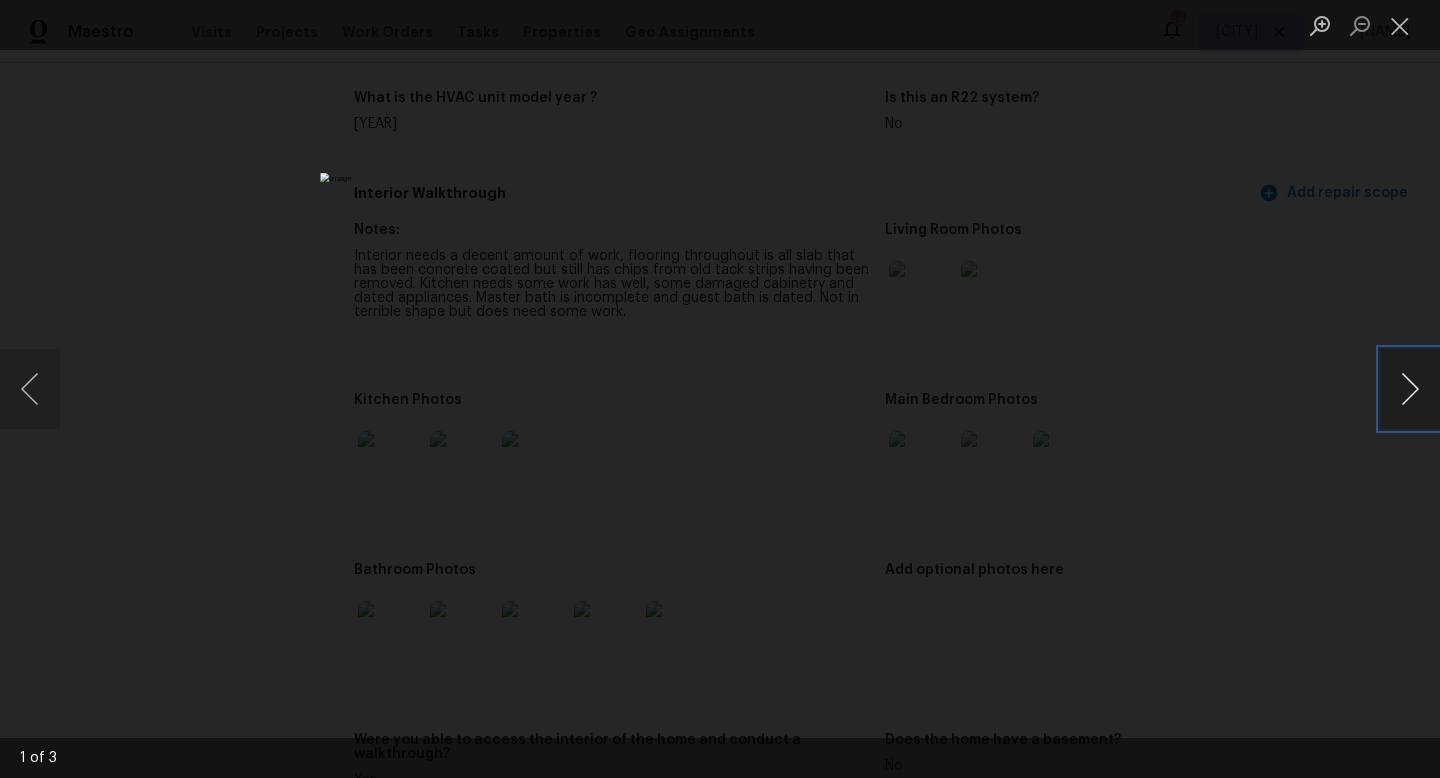 click at bounding box center (1410, 389) 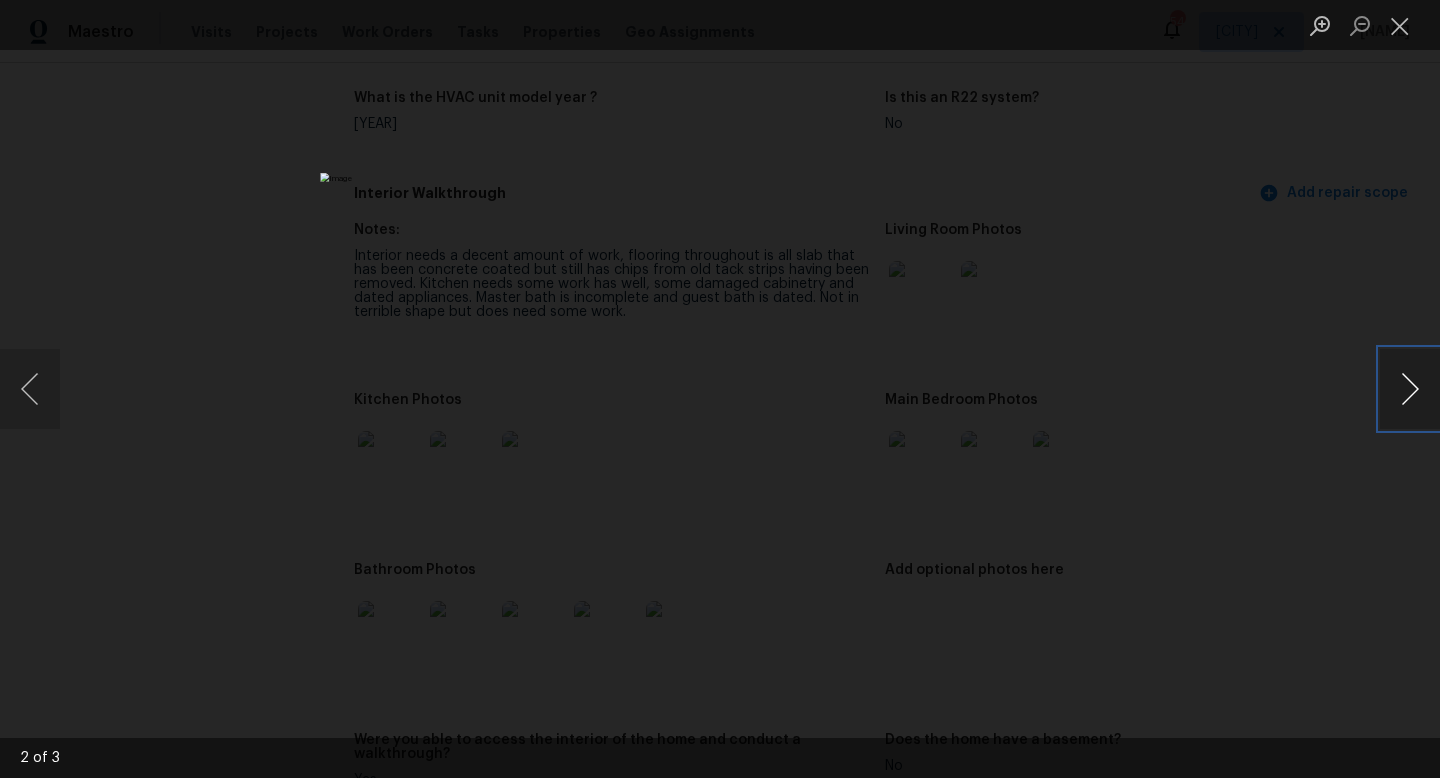 click at bounding box center (1410, 389) 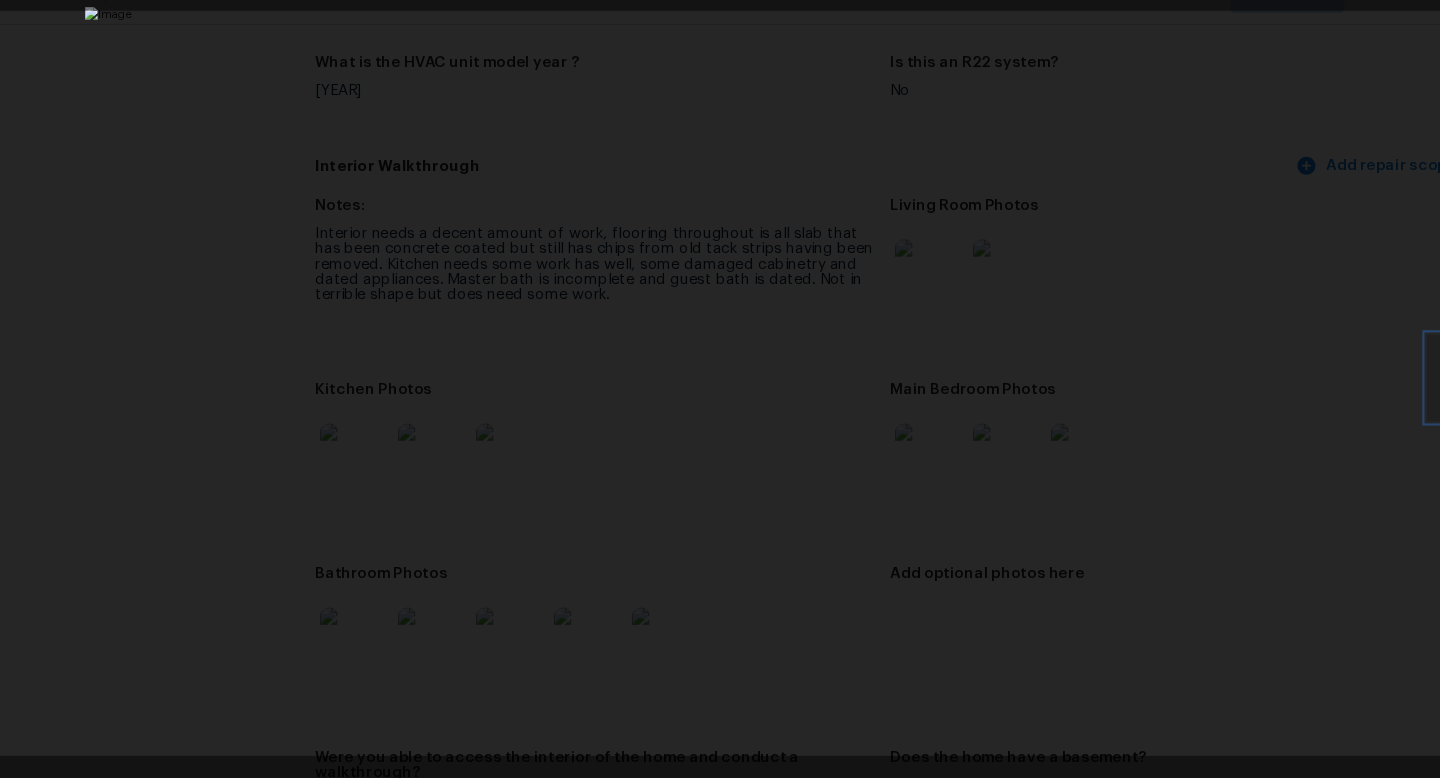 click at bounding box center [686, 340] 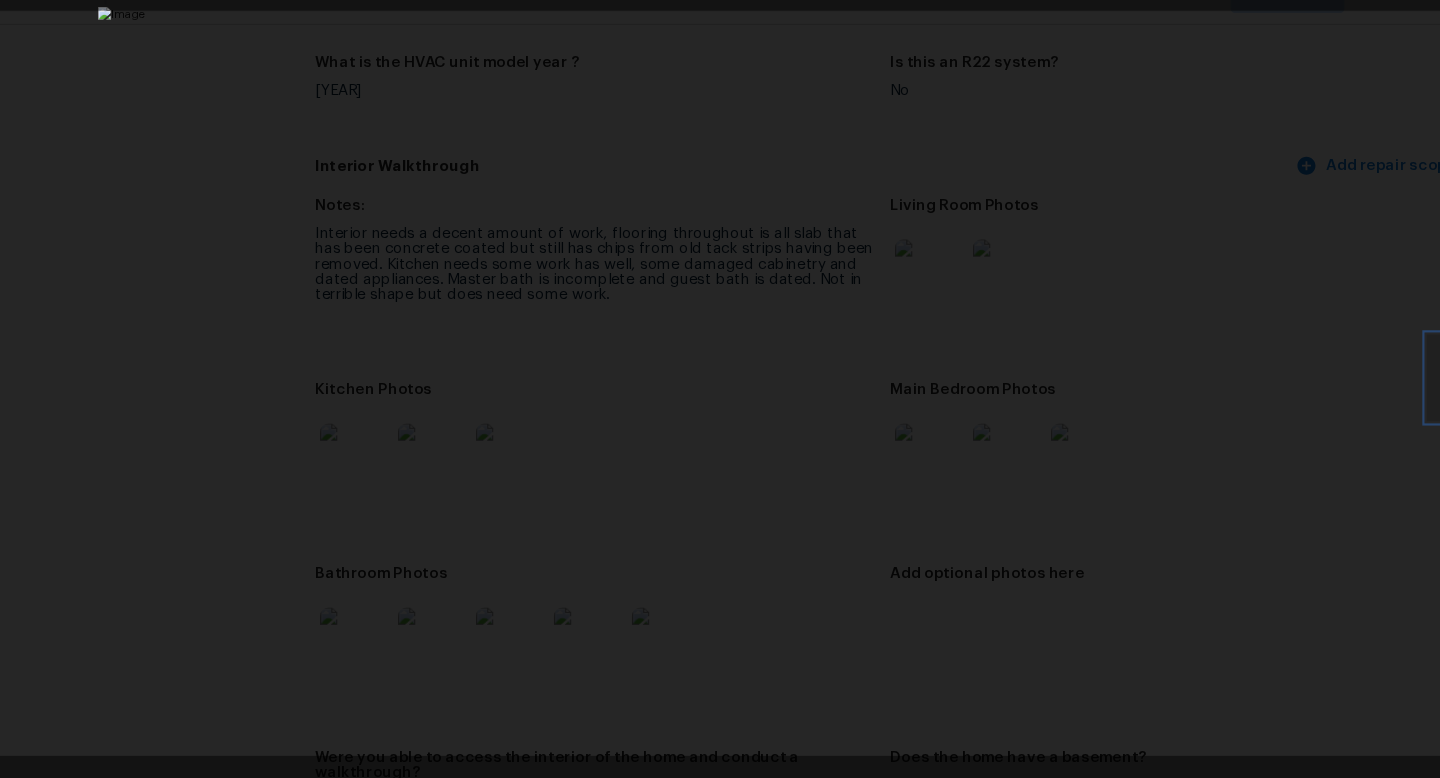 click at bounding box center (698, 340) 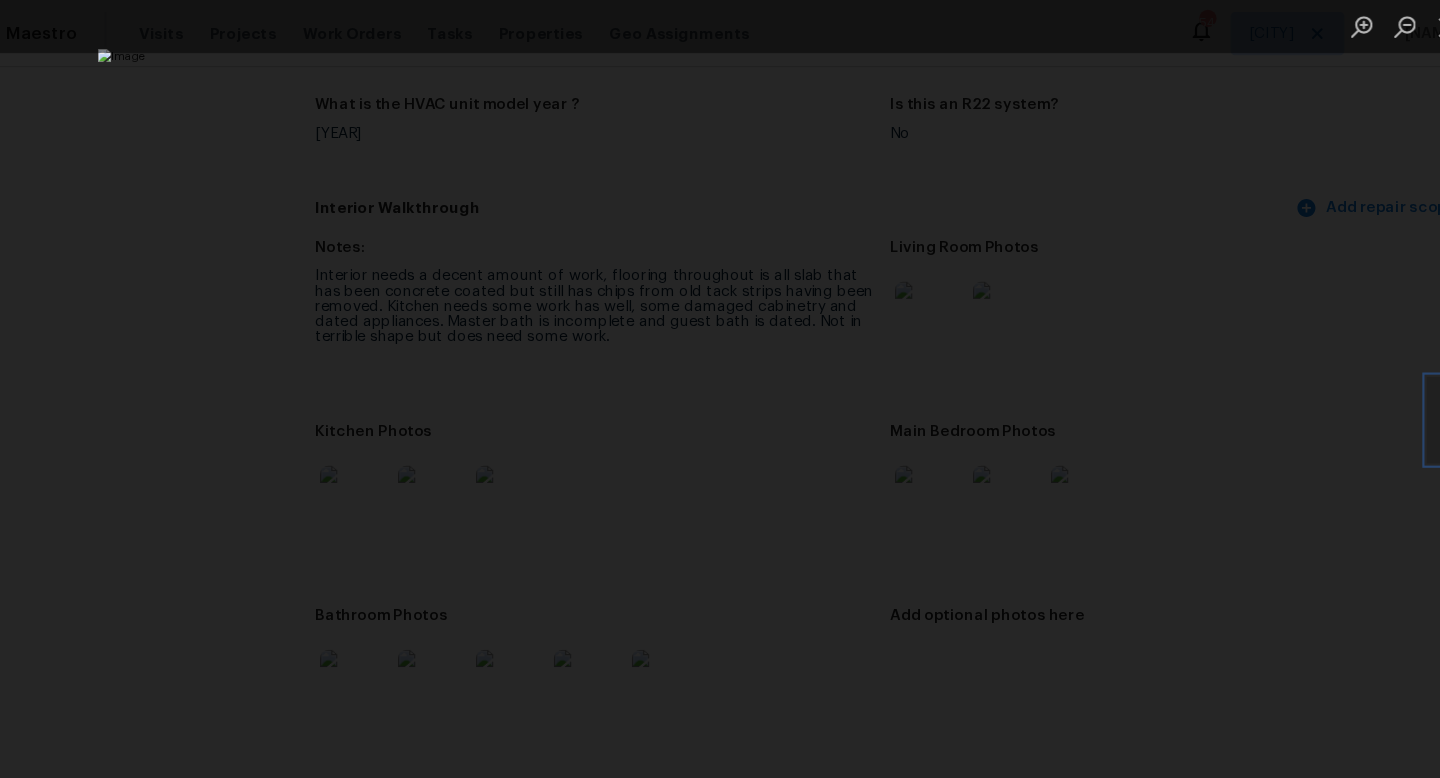 click at bounding box center [698, 340] 